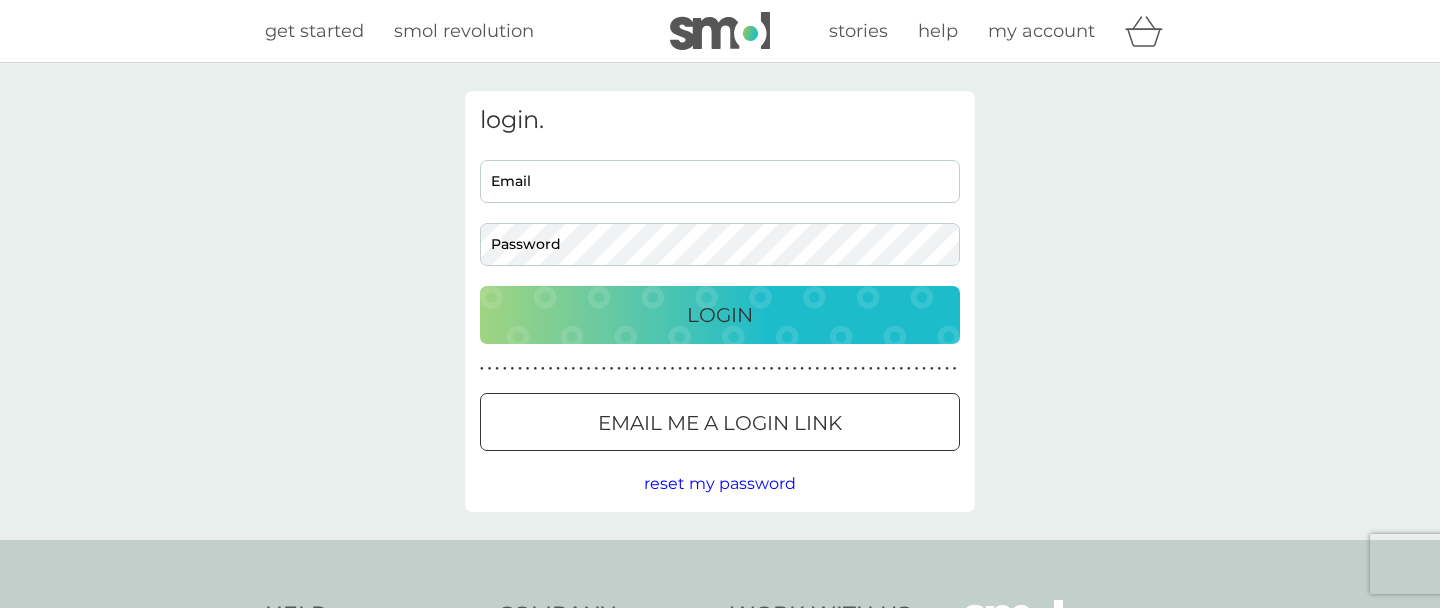 scroll, scrollTop: 0, scrollLeft: 0, axis: both 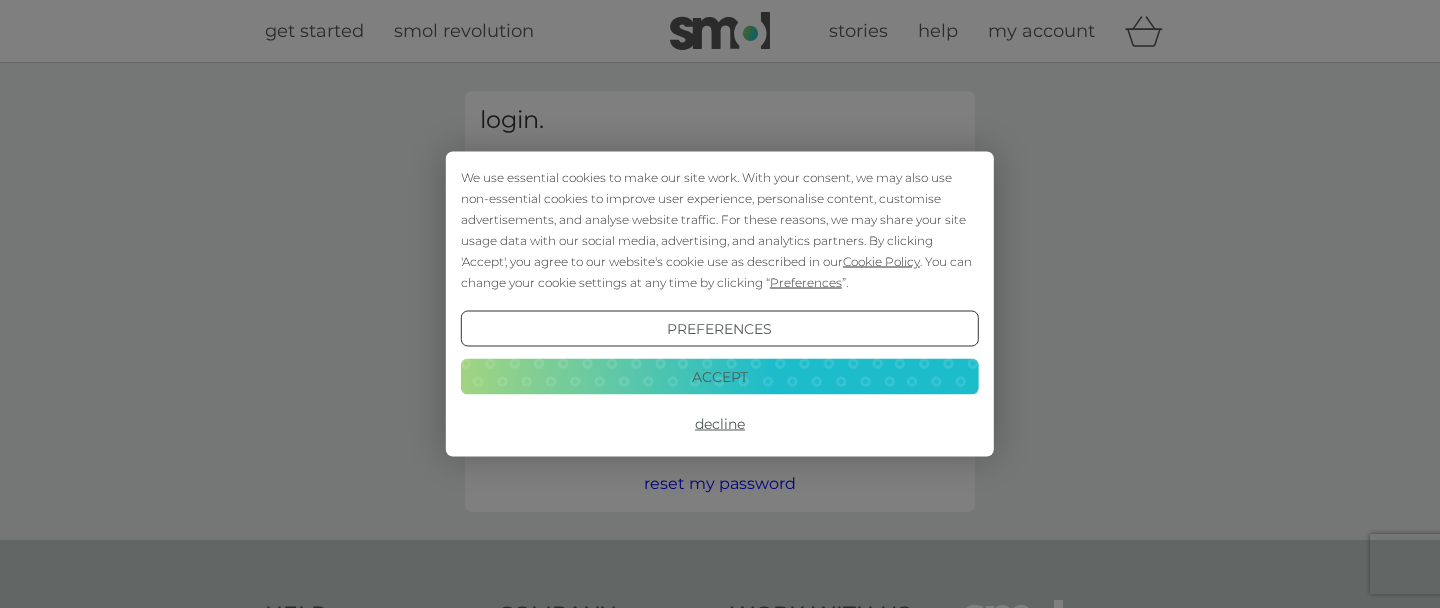 click on "Accept" at bounding box center (720, 376) 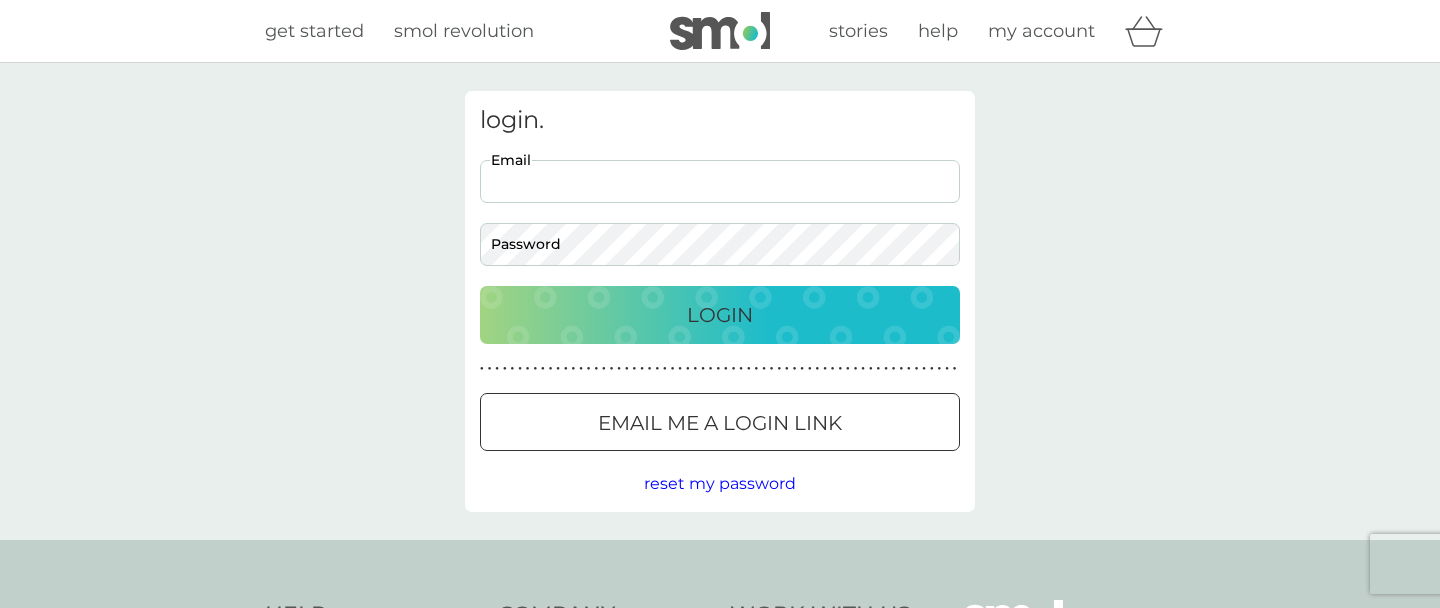 click on "Email" at bounding box center [720, 181] 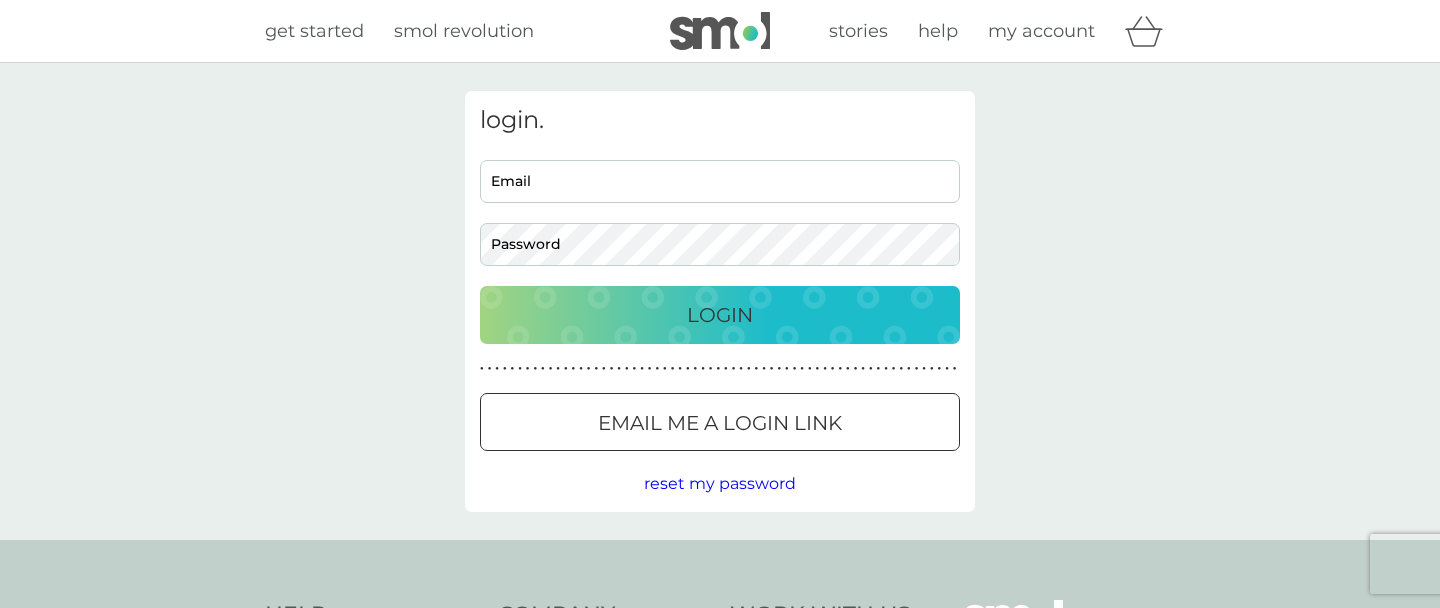 type on "jlfairclough9@outlook.com" 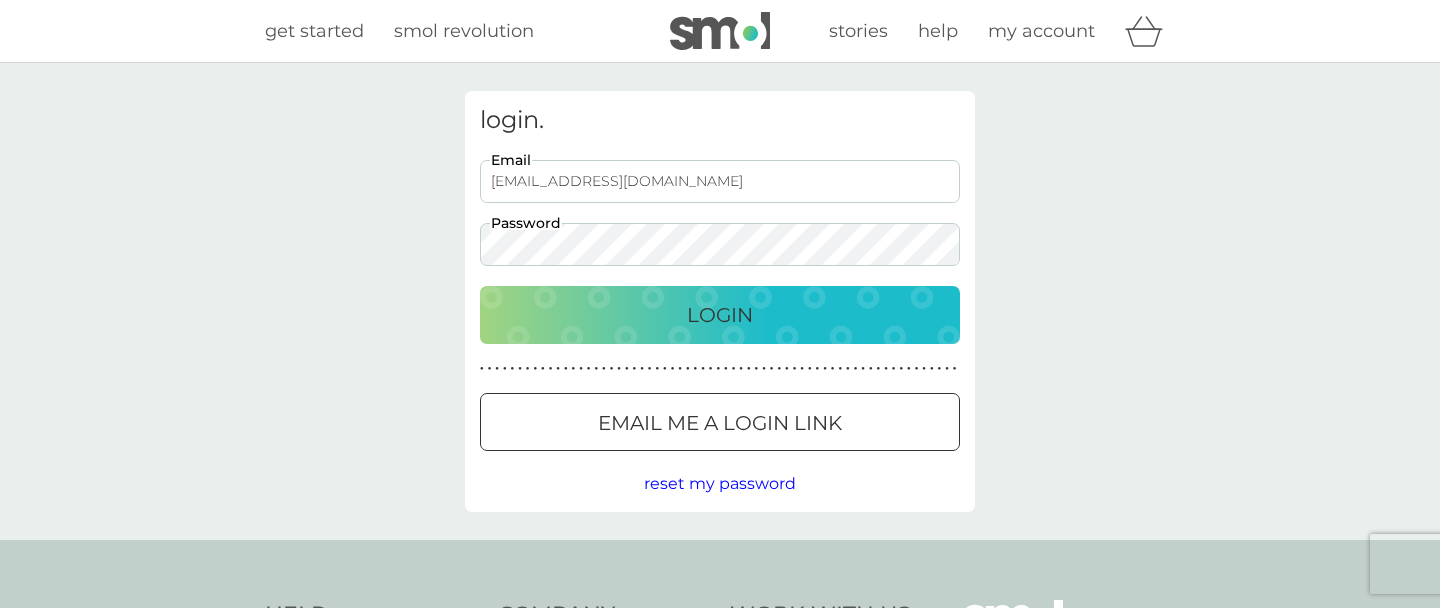 click on "Login" at bounding box center [720, 315] 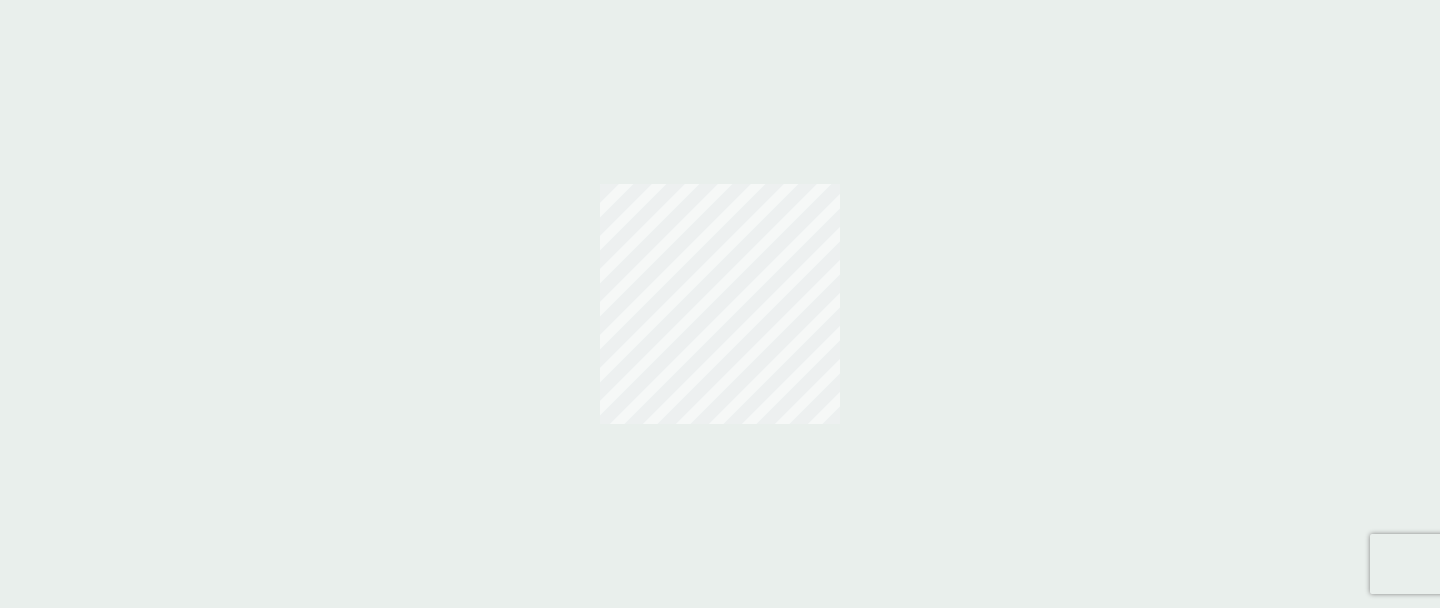 scroll, scrollTop: 0, scrollLeft: 0, axis: both 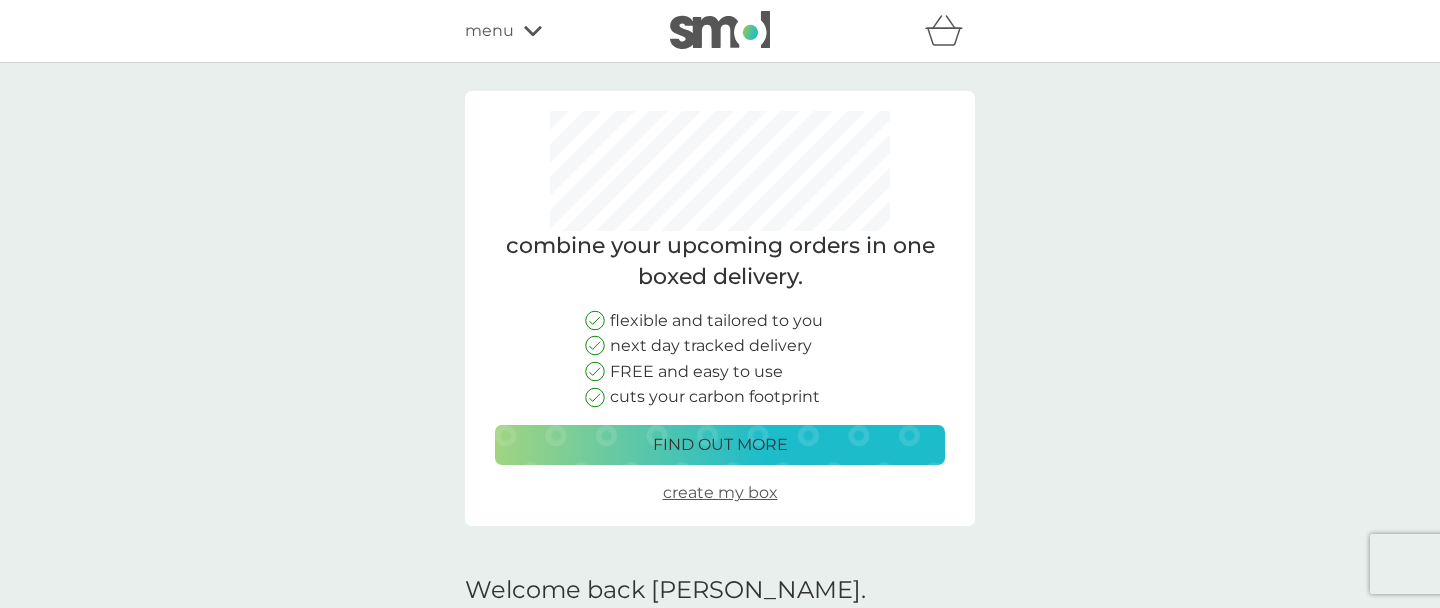 click 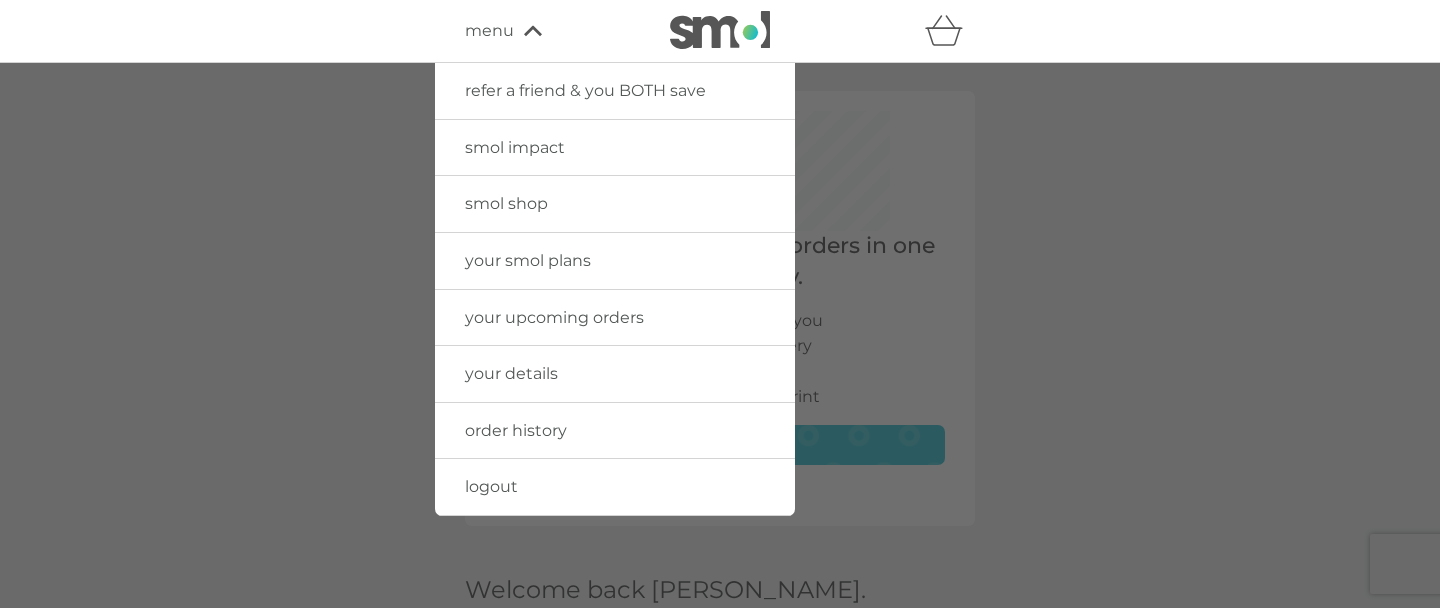 click on "your smol plans" at bounding box center [528, 260] 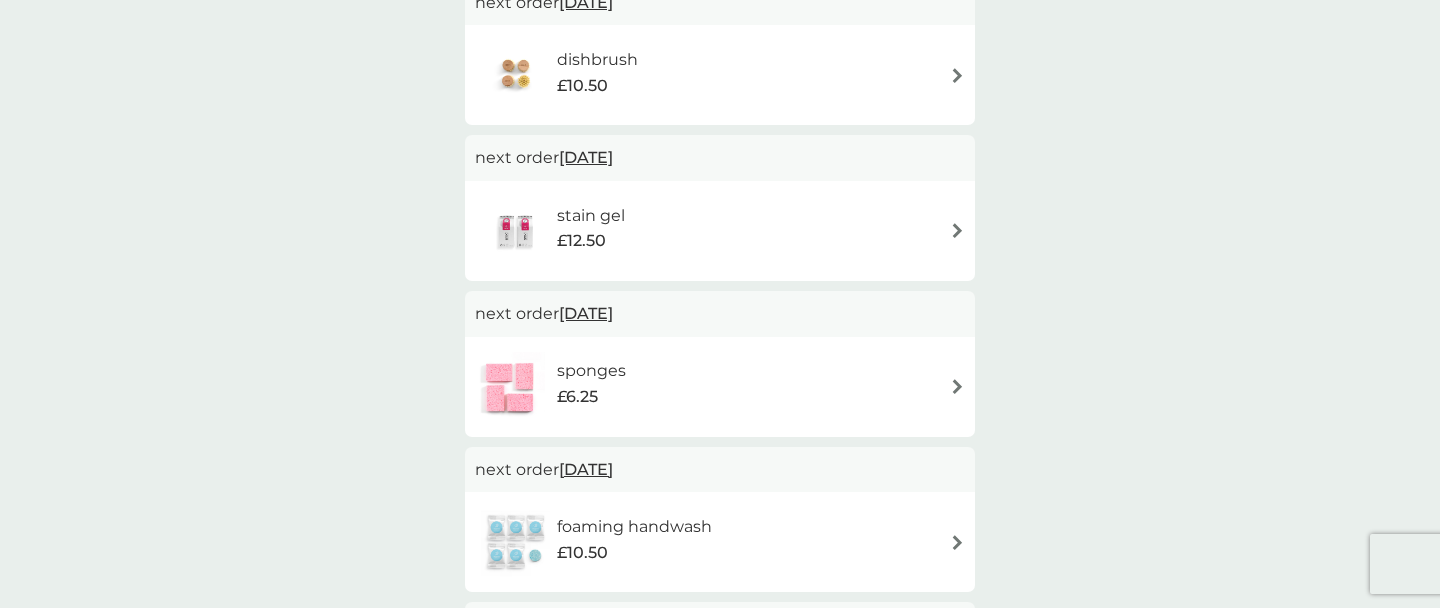 scroll, scrollTop: 0, scrollLeft: 0, axis: both 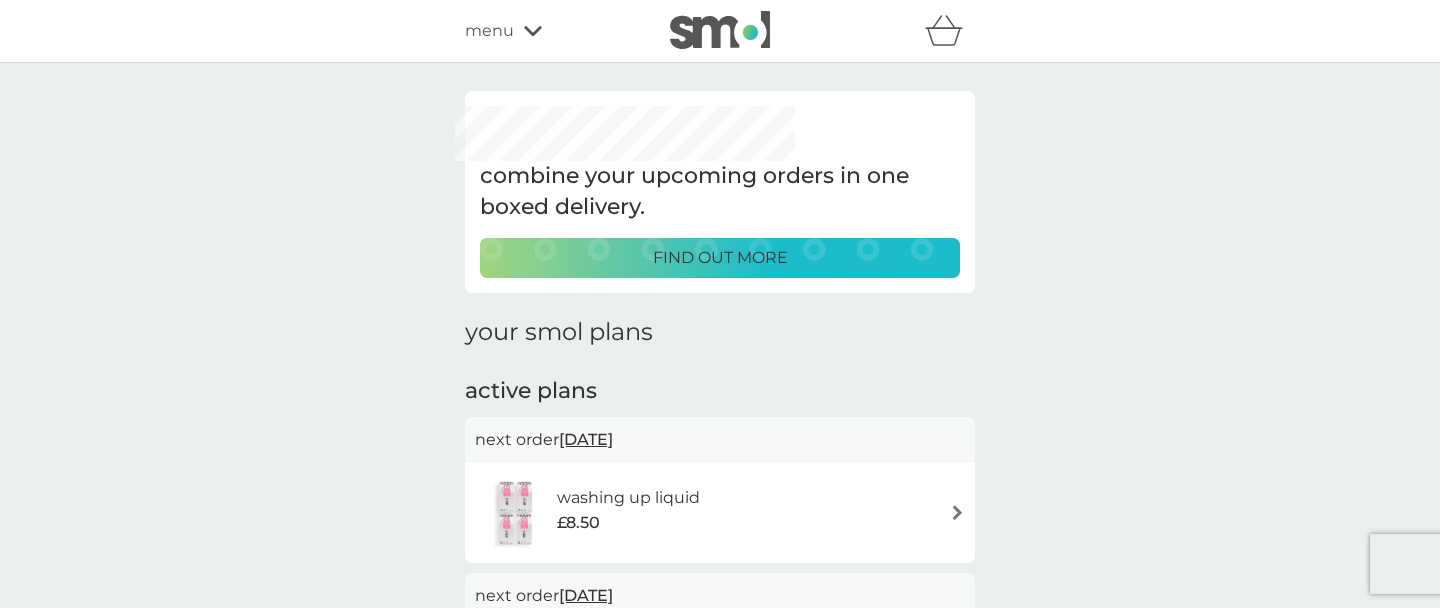 click on "menu" at bounding box center [489, 31] 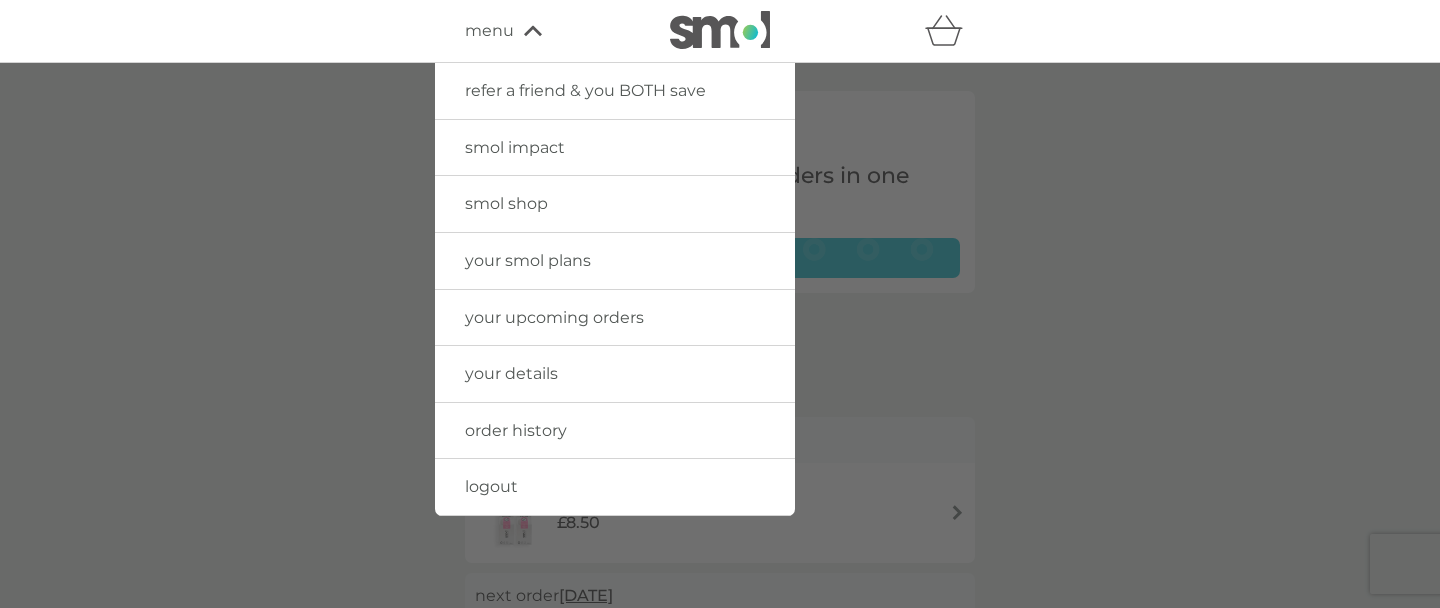 click on "smol impact" at bounding box center [615, 148] 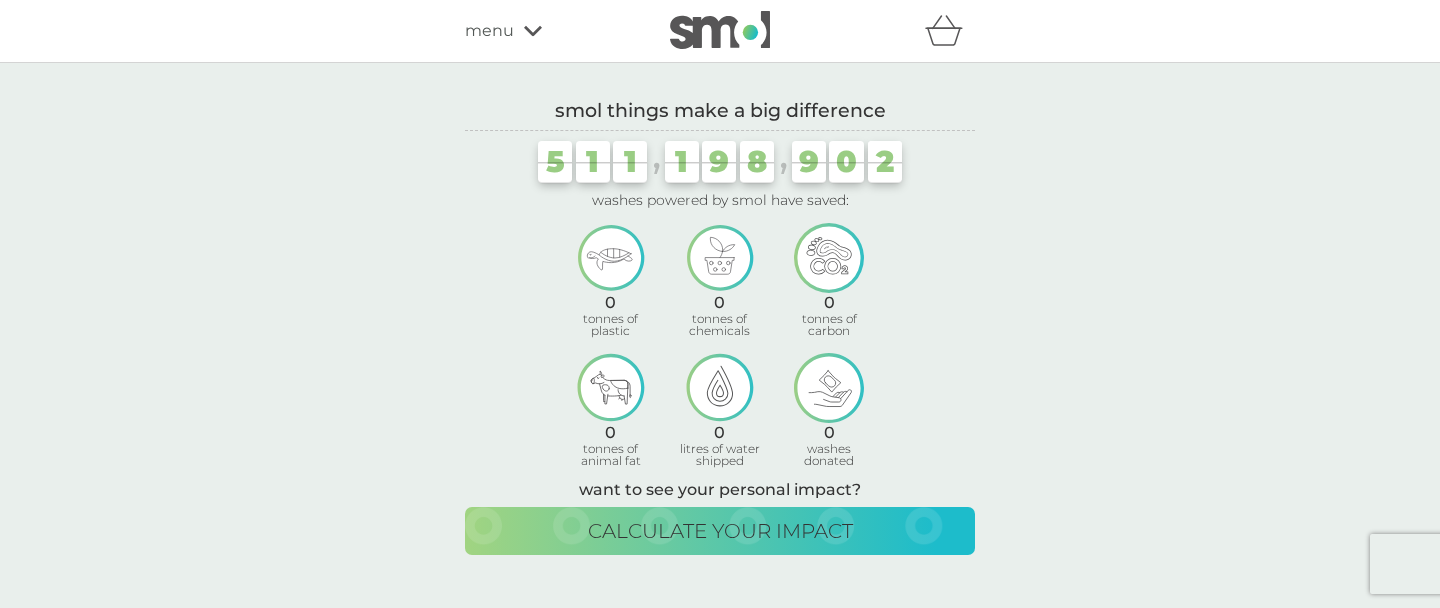 click on "refer a friend & you BOTH save smol impact smol shop your smol plans your upcoming orders your details order history logout menu" at bounding box center (720, 31) 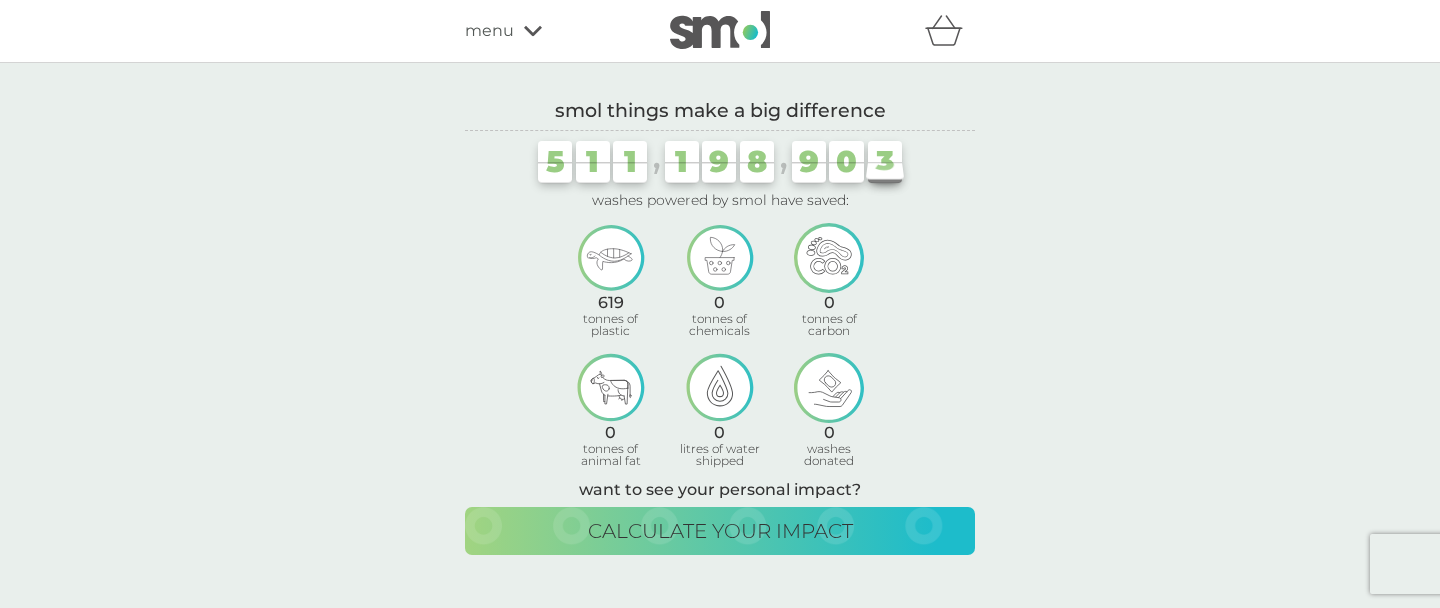 click on "menu" at bounding box center [489, 31] 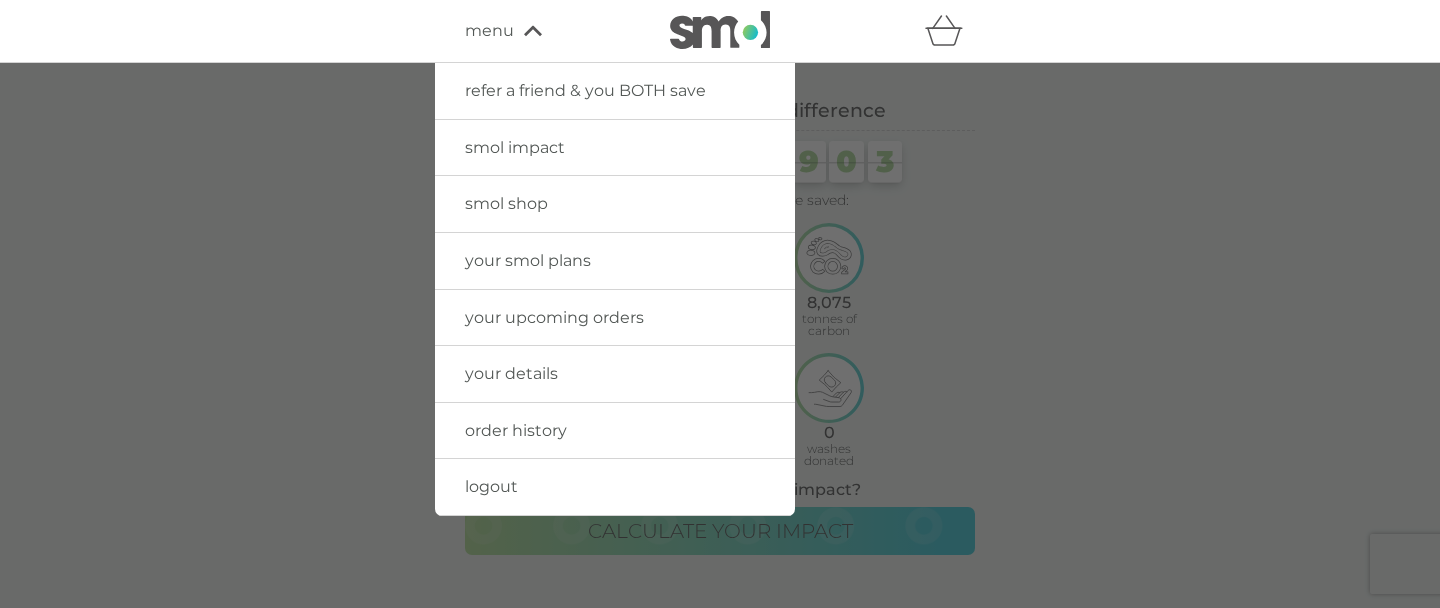 click on "smol shop" at bounding box center (506, 203) 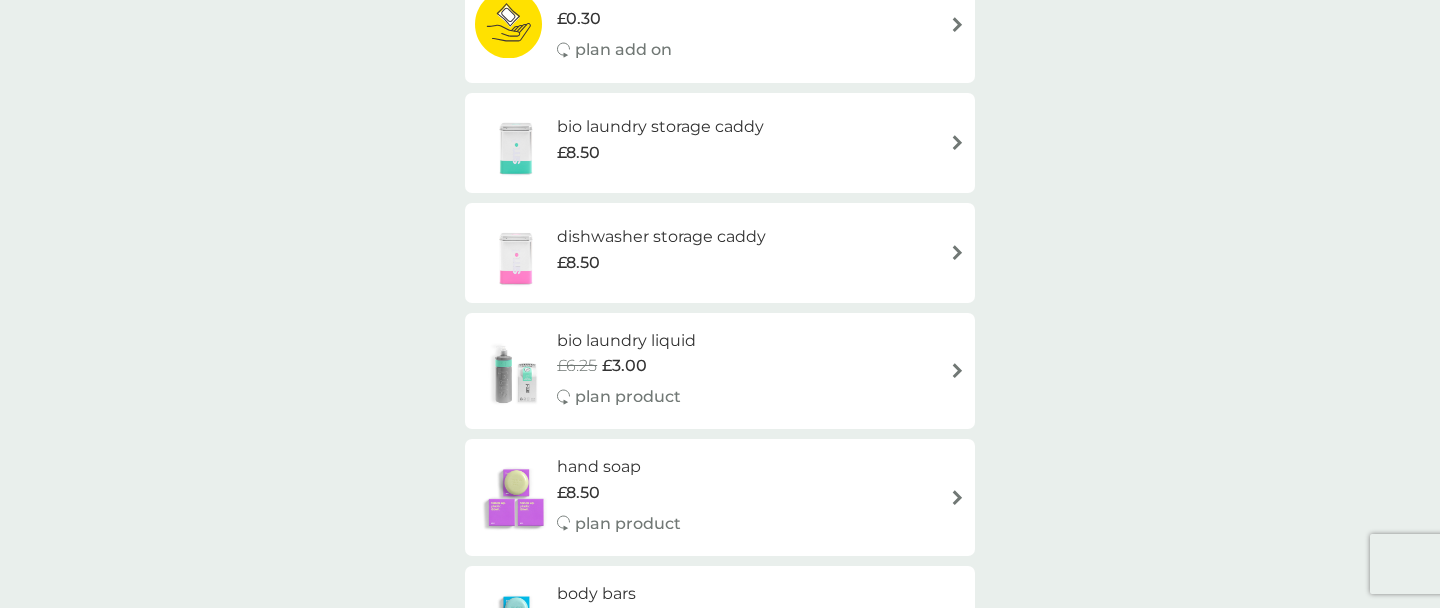 scroll, scrollTop: 491, scrollLeft: 0, axis: vertical 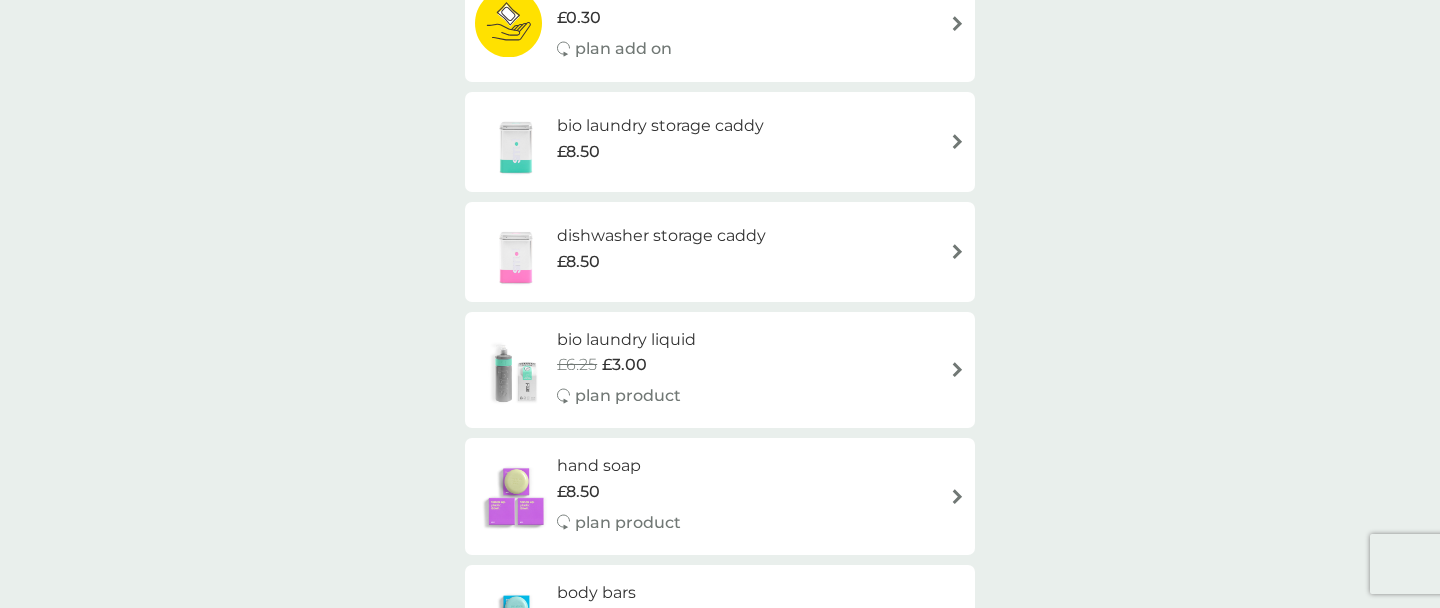 click on "bio laundry liquid" at bounding box center (626, 340) 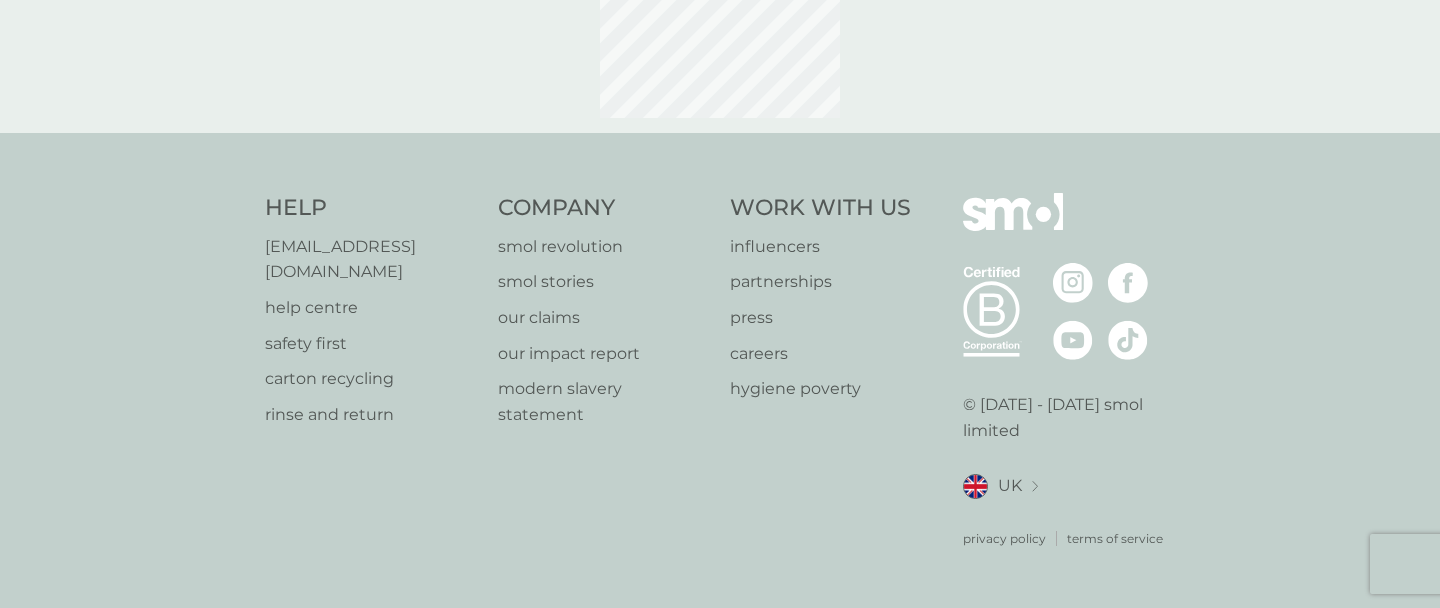 scroll, scrollTop: 0, scrollLeft: 0, axis: both 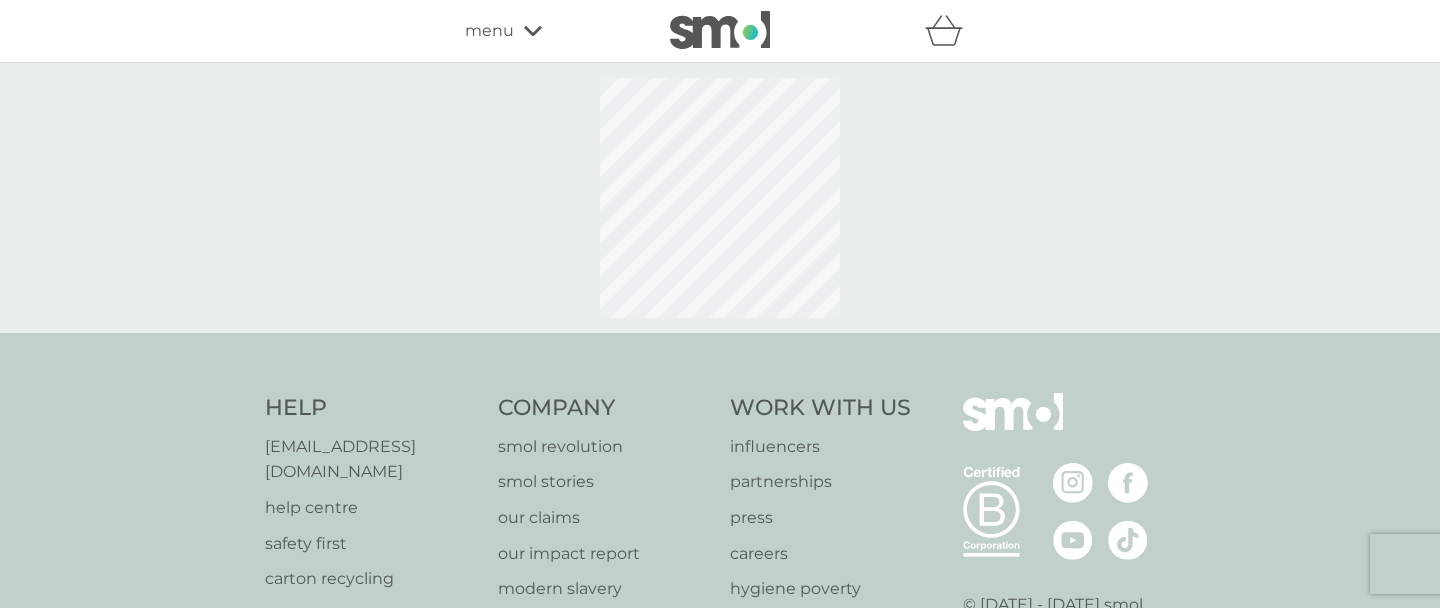 select on "91" 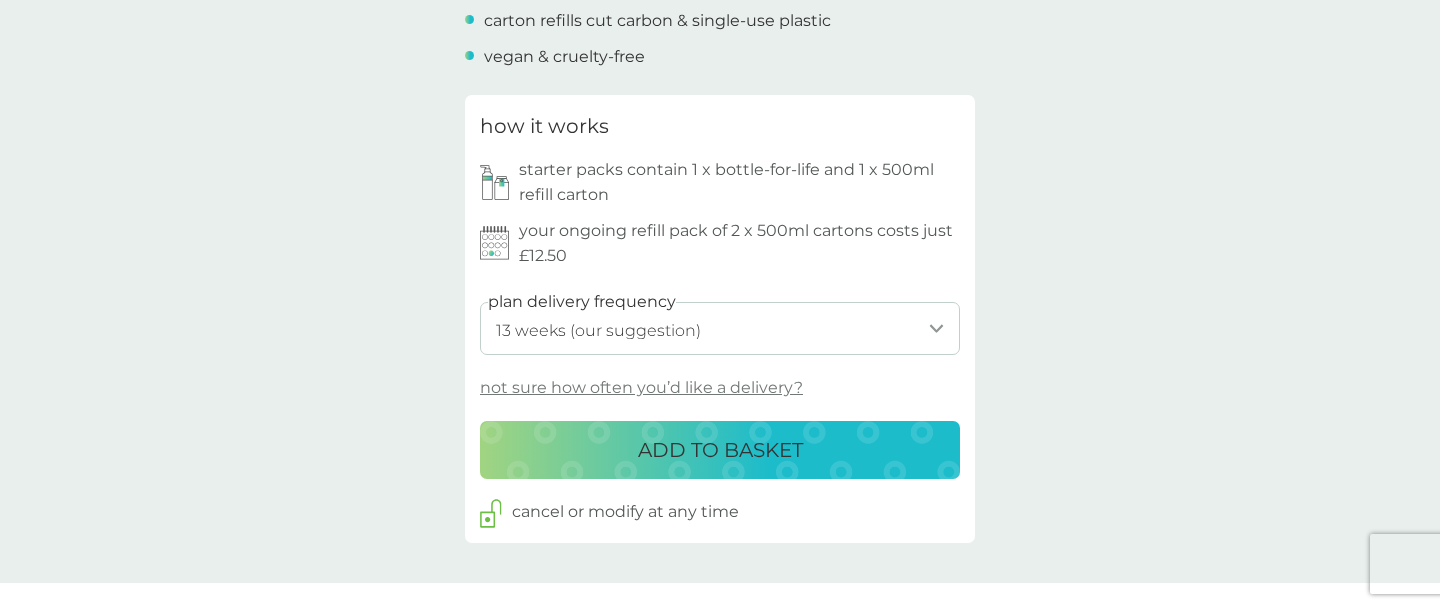 scroll, scrollTop: 982, scrollLeft: 0, axis: vertical 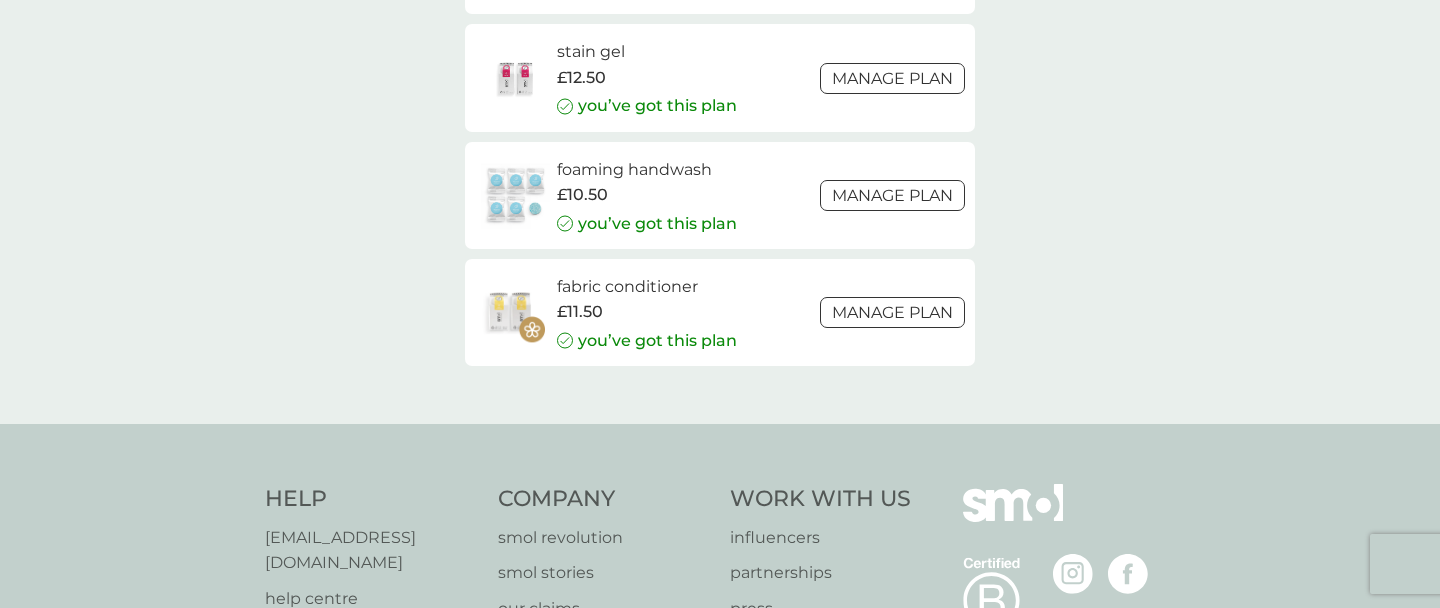 click on "foaming handwash" at bounding box center [647, 170] 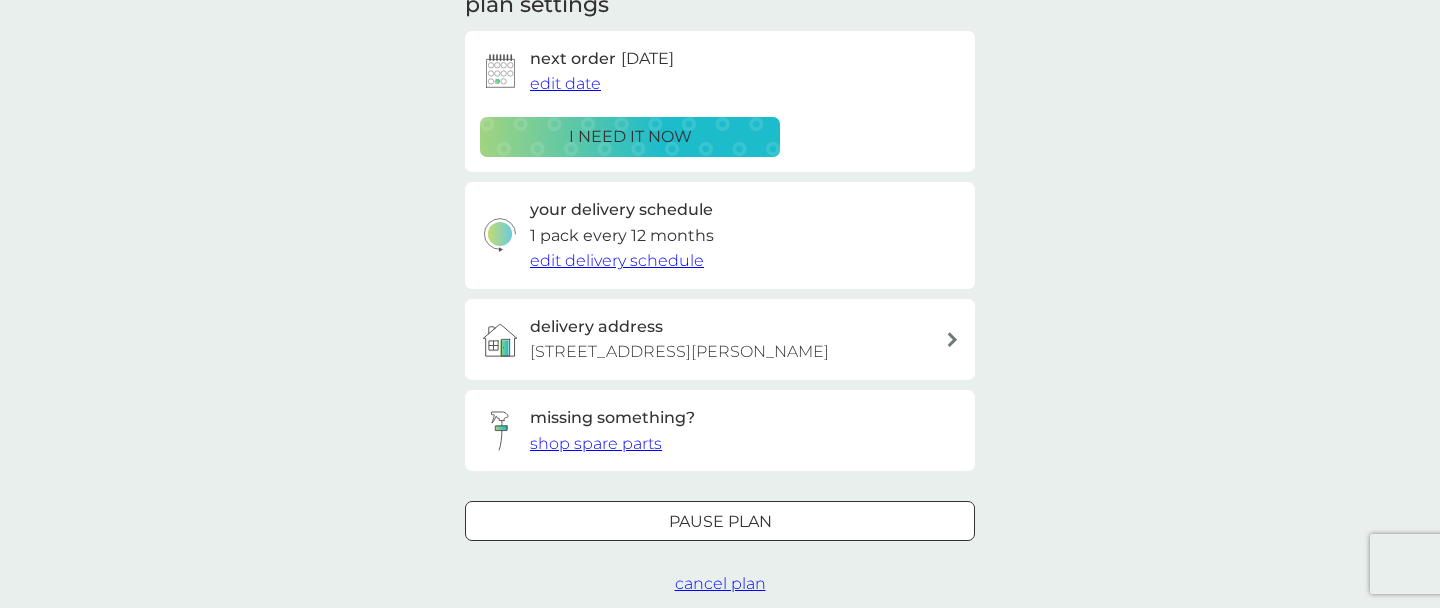 scroll, scrollTop: 382, scrollLeft: 0, axis: vertical 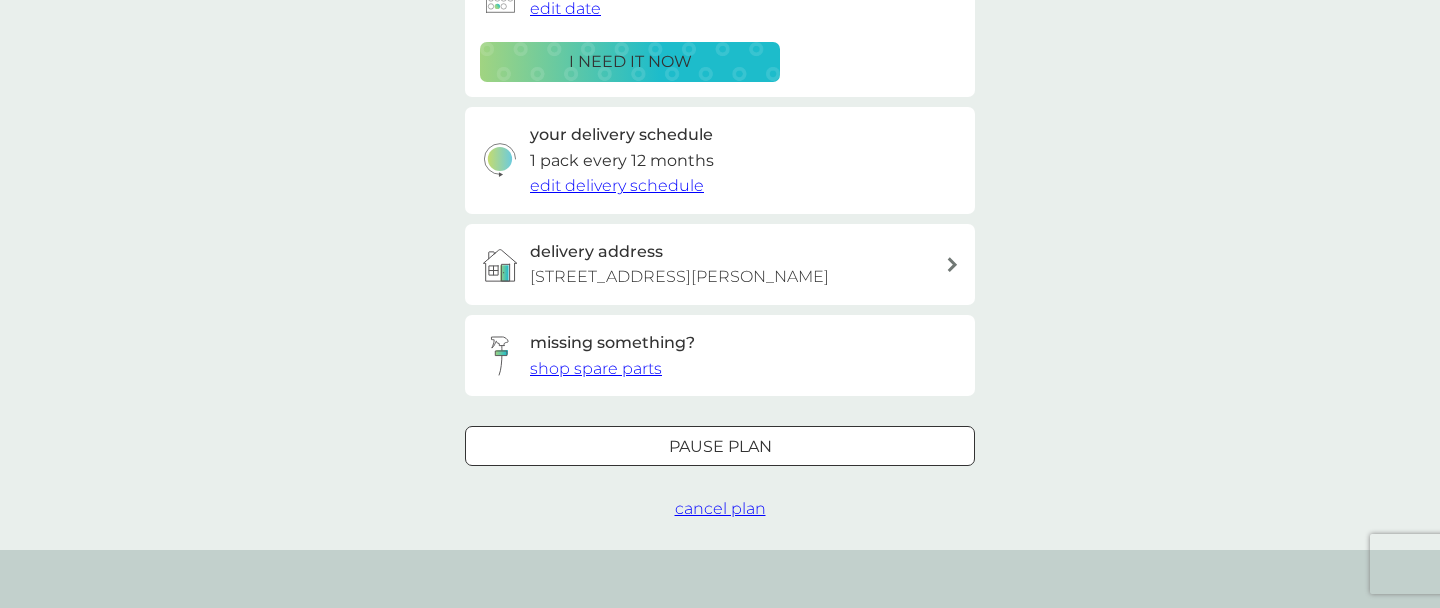 click on "shop spare parts" at bounding box center [596, 368] 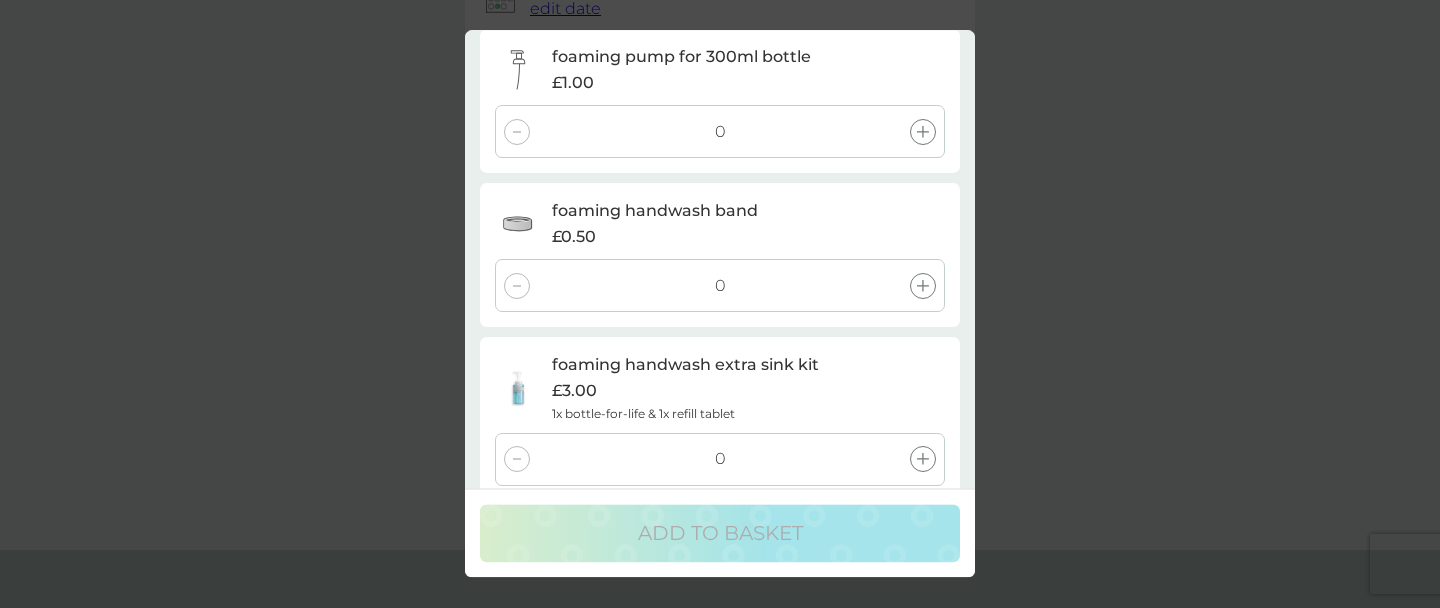 scroll, scrollTop: 257, scrollLeft: 0, axis: vertical 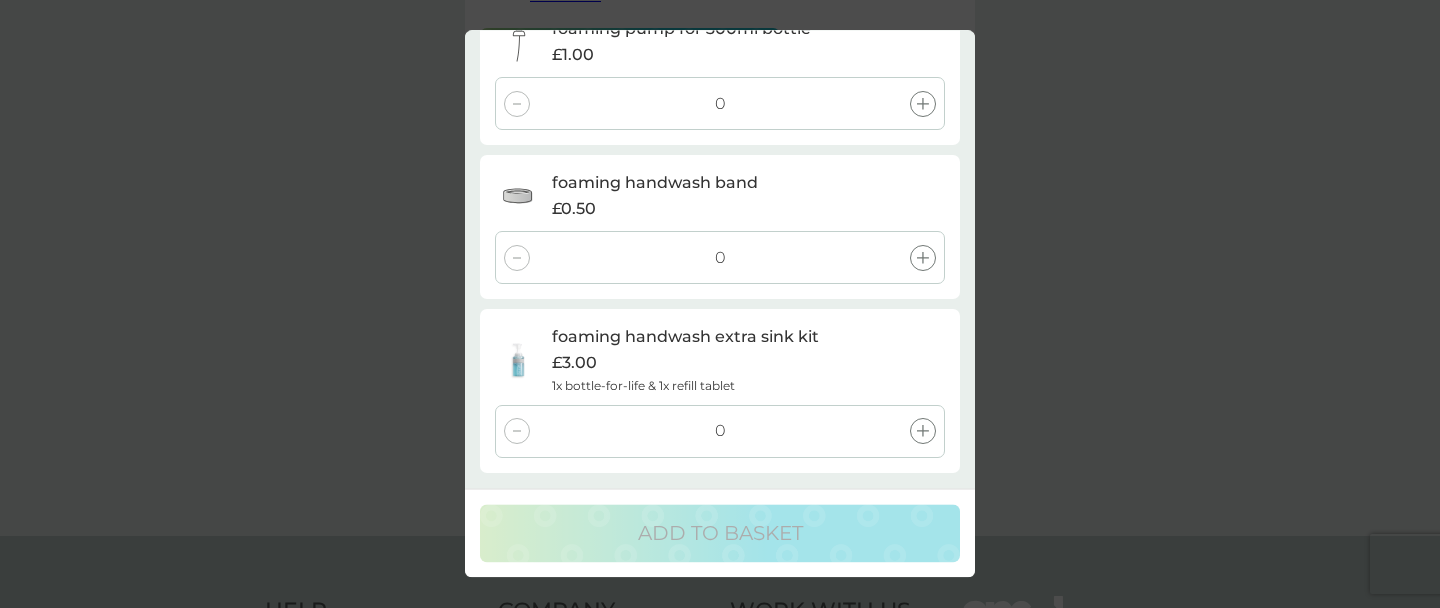 click 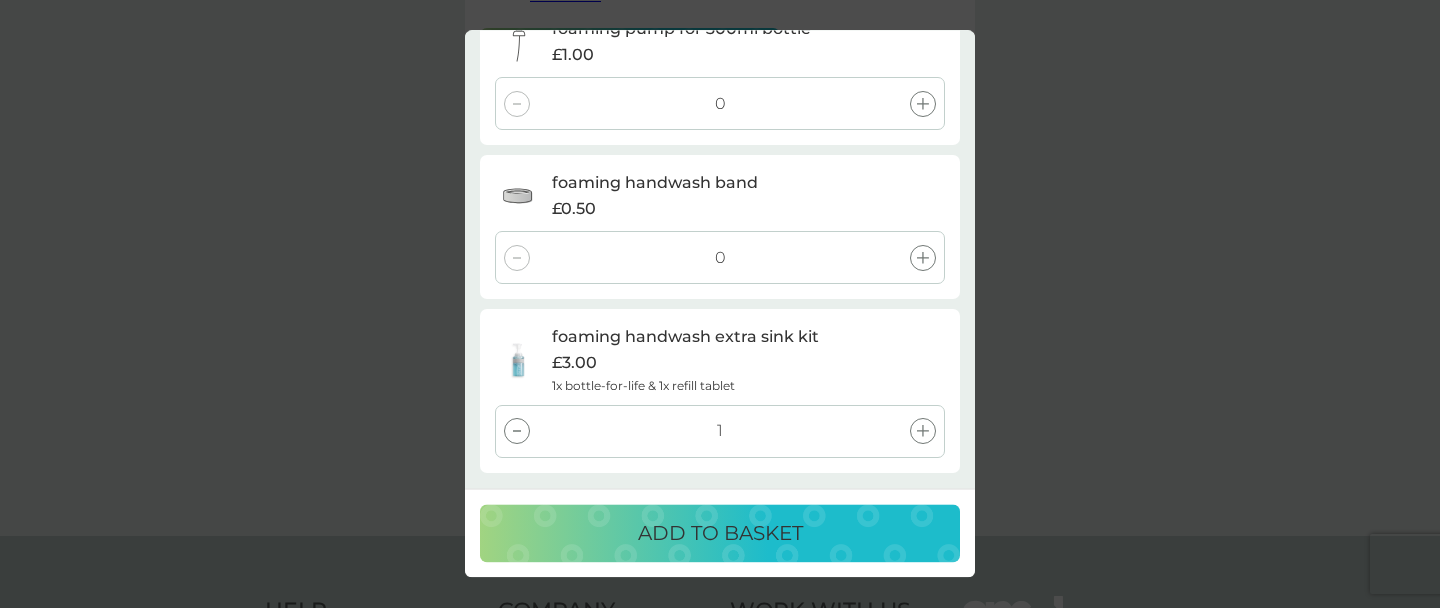 click on "ADD TO BASKET" at bounding box center [720, 534] 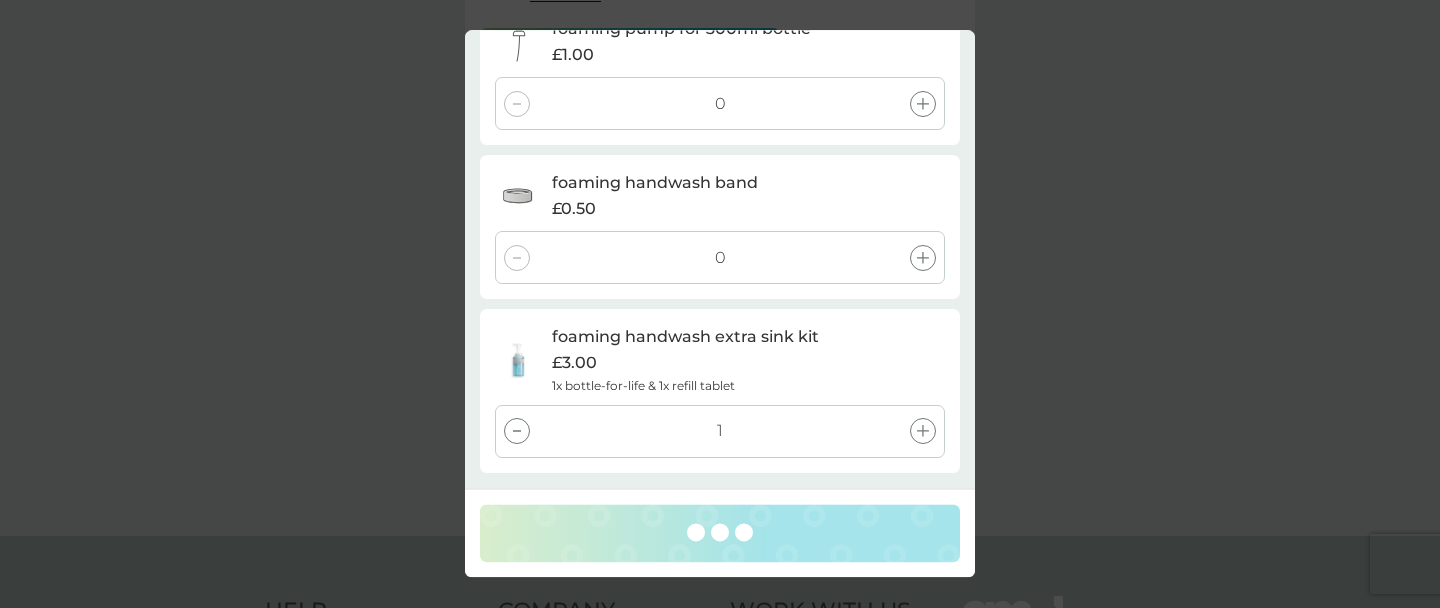 scroll, scrollTop: 0, scrollLeft: 0, axis: both 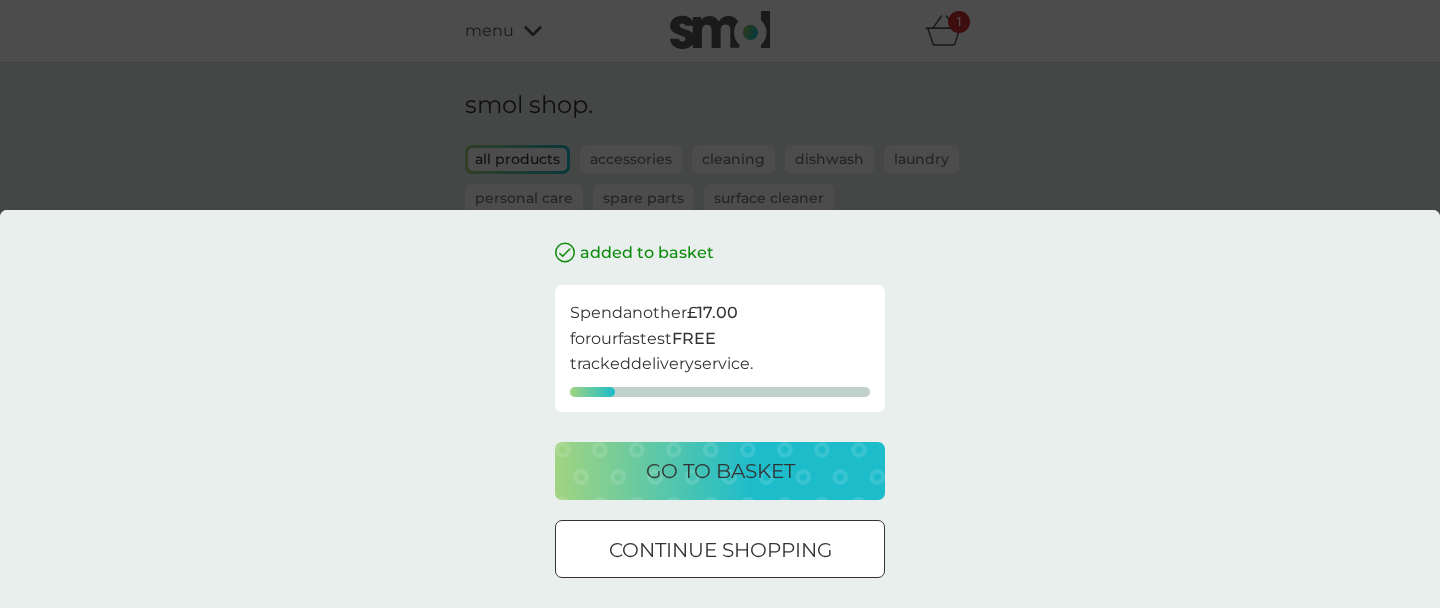 click on "go to basket" at bounding box center [720, 471] 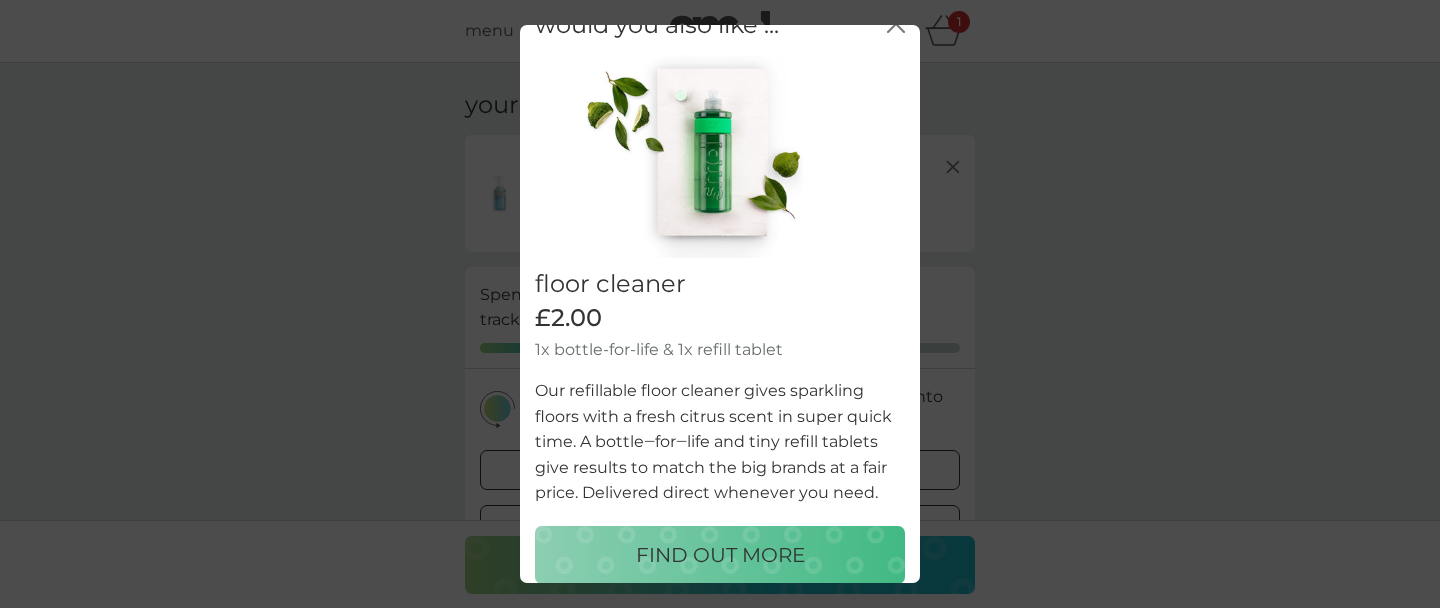 scroll, scrollTop: 45, scrollLeft: 0, axis: vertical 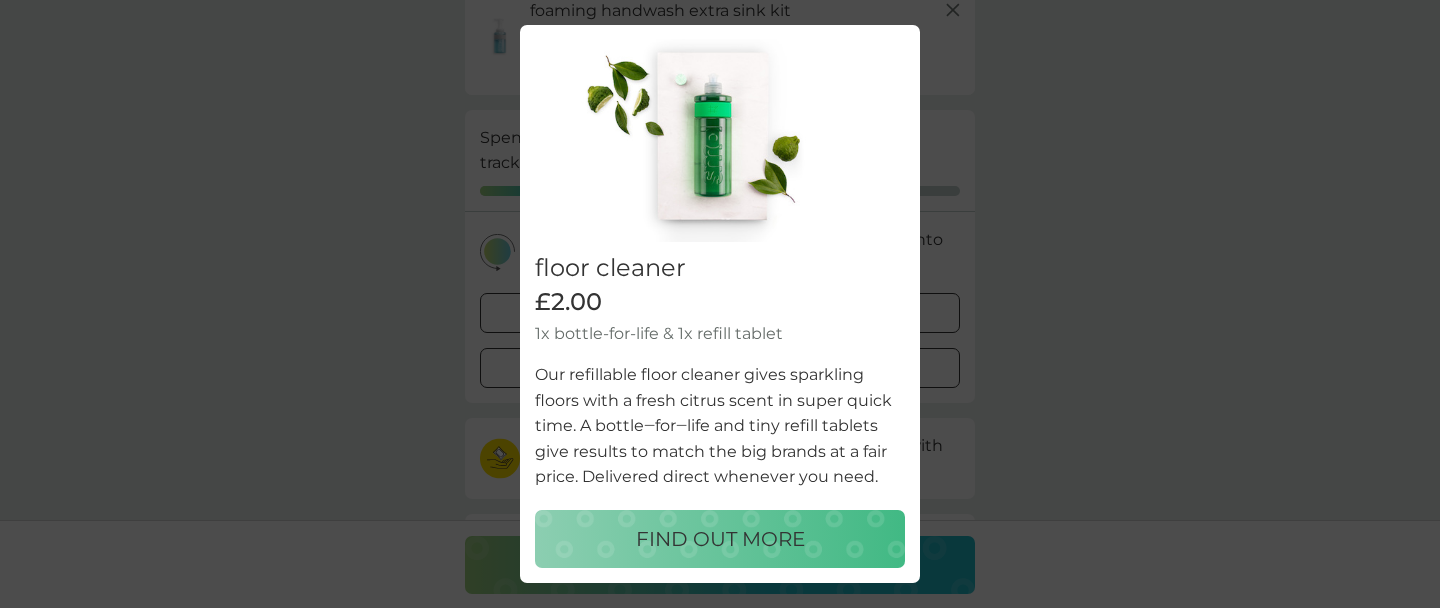 click at bounding box center [715, 140] 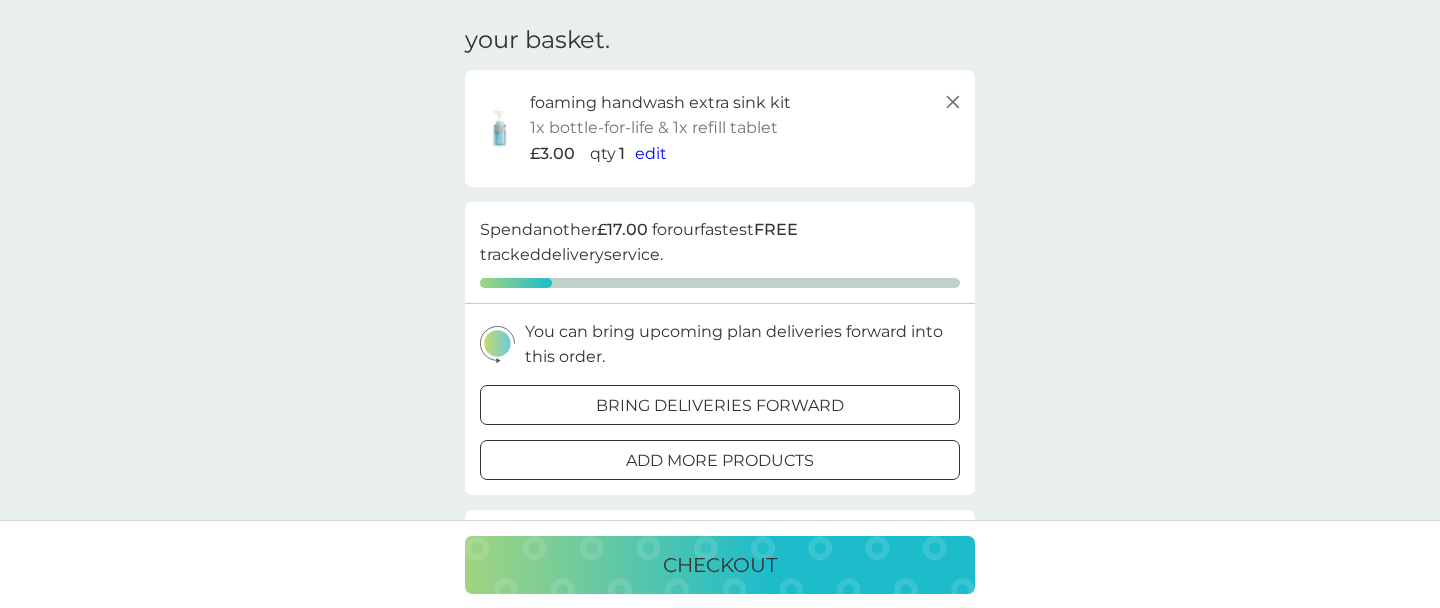 scroll, scrollTop: 0, scrollLeft: 0, axis: both 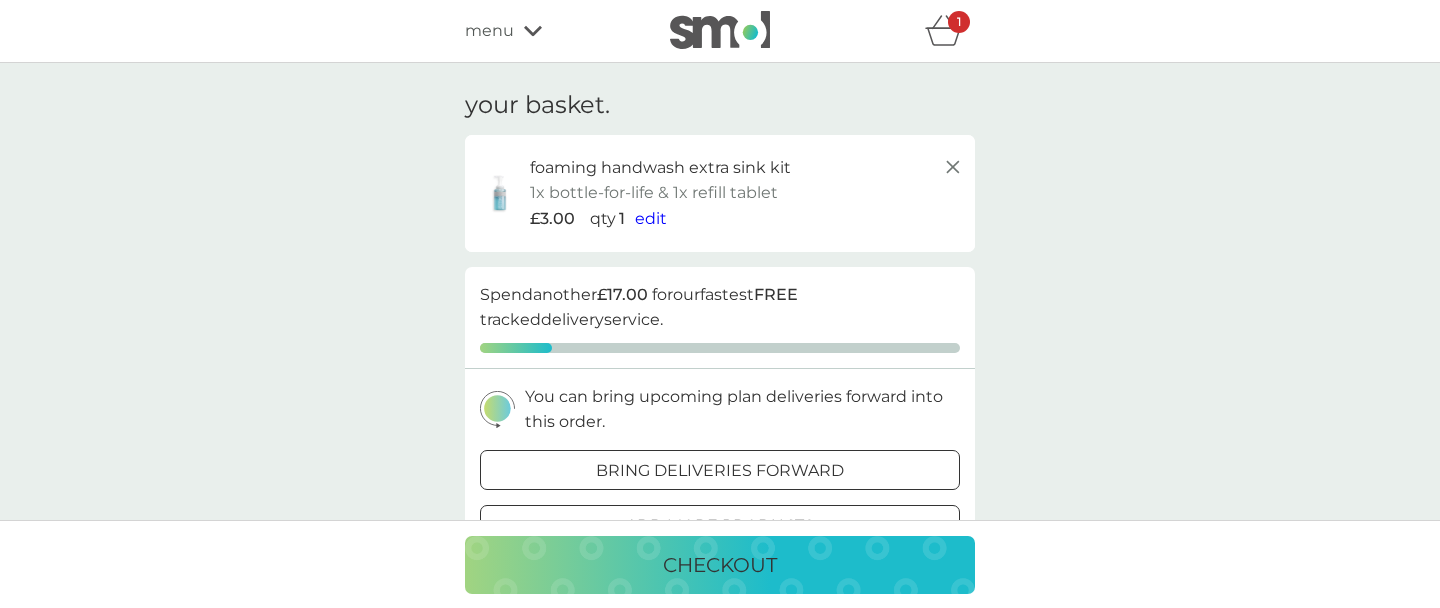 click on "1" at bounding box center (959, 22) 